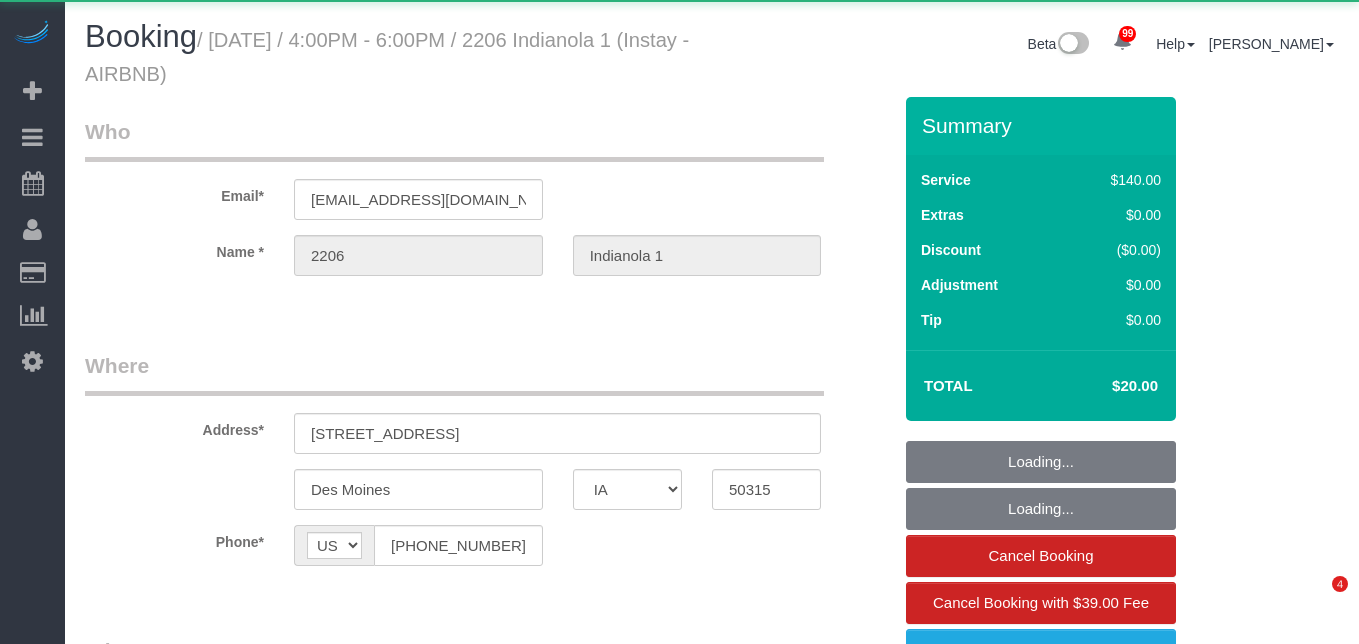 select on "IA" 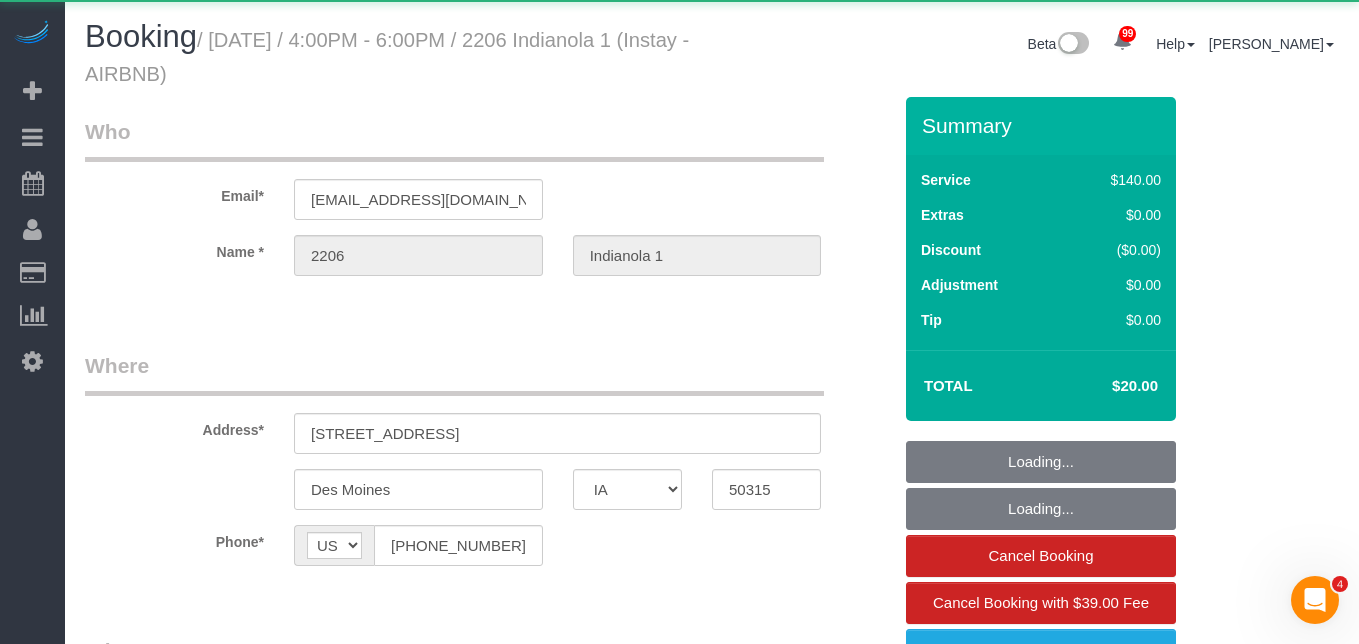 scroll, scrollTop: 0, scrollLeft: 0, axis: both 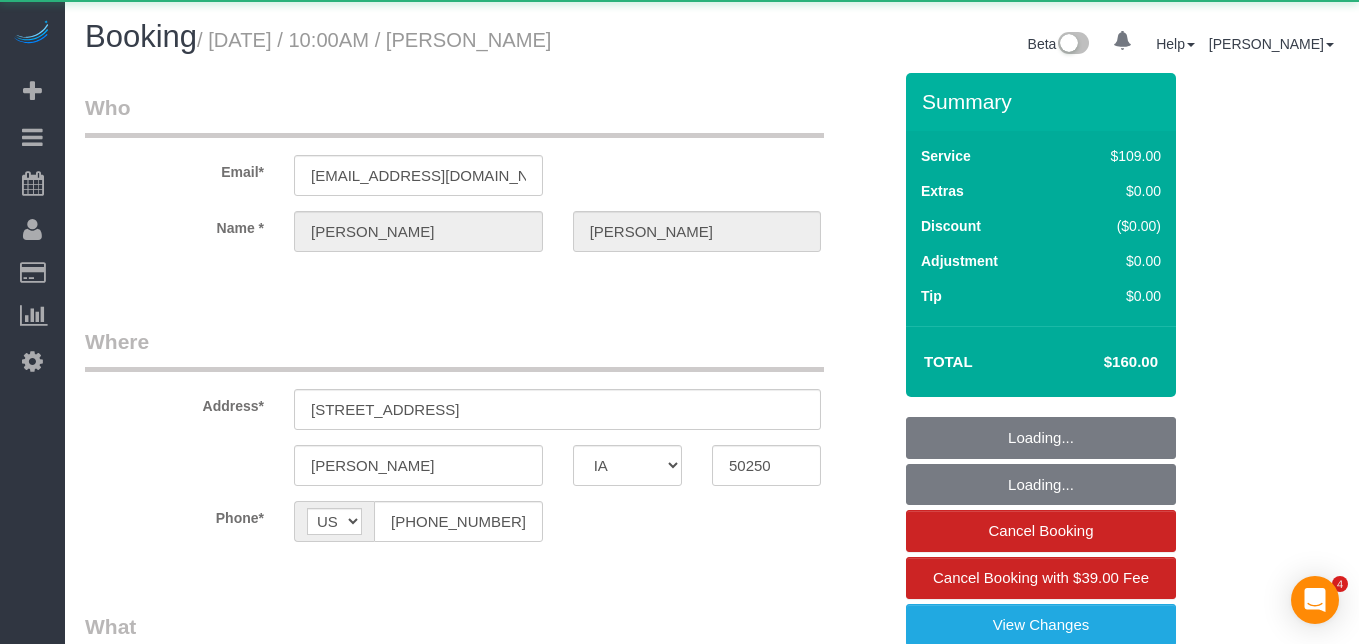 select on "IA" 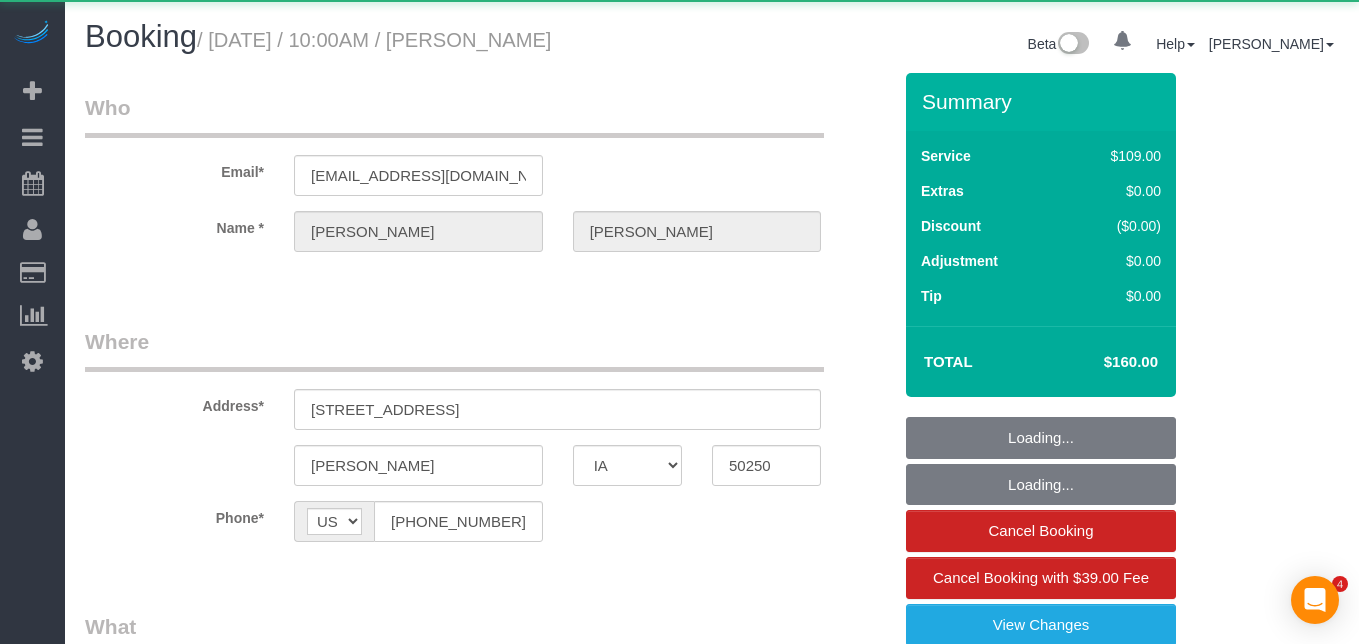 scroll, scrollTop: 0, scrollLeft: 0, axis: both 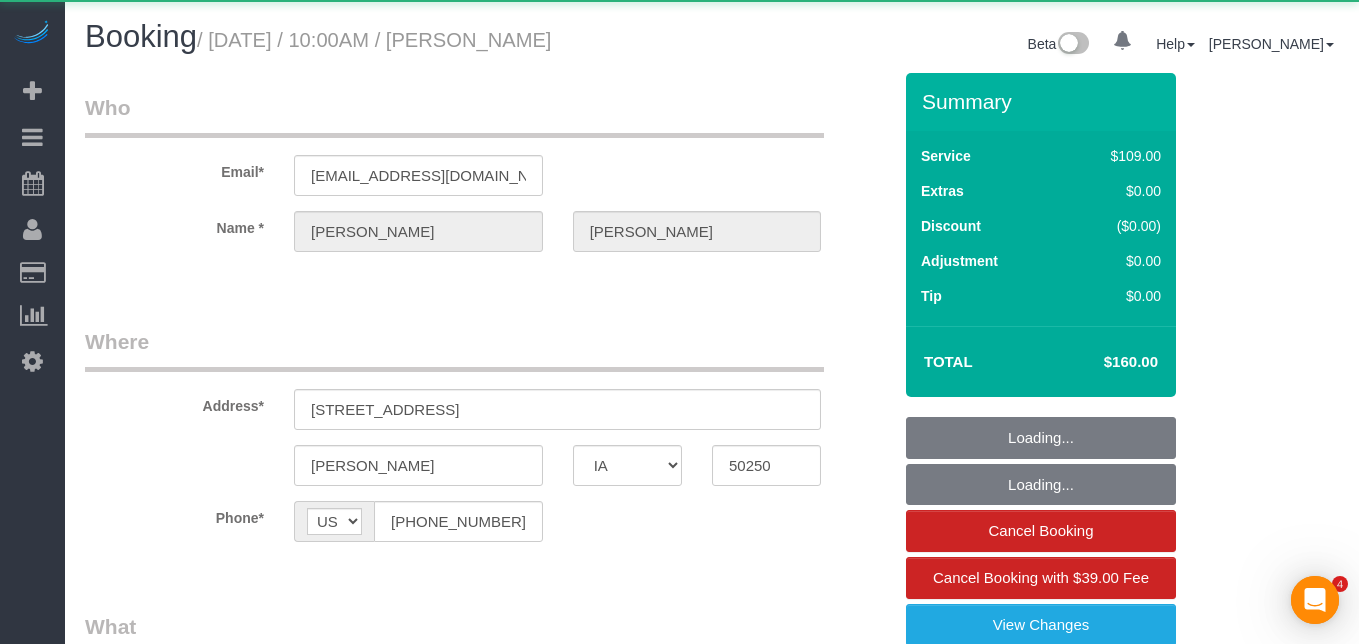 select on "object:957" 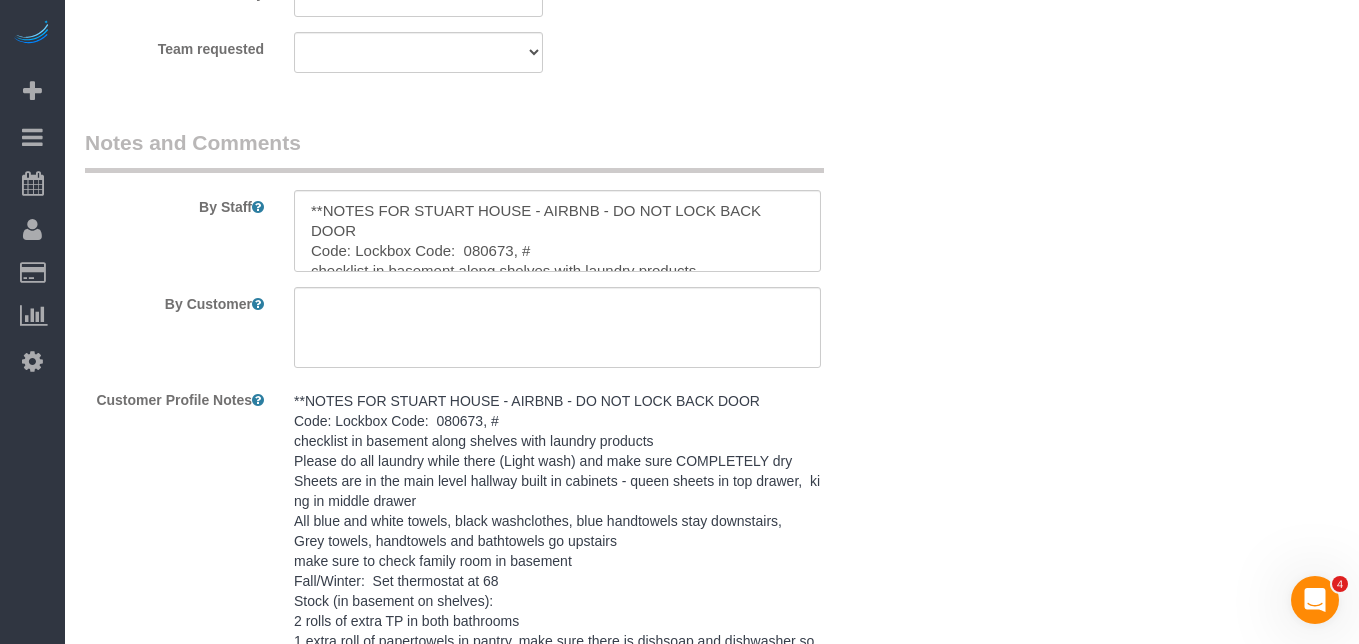 scroll, scrollTop: 2355, scrollLeft: 0, axis: vertical 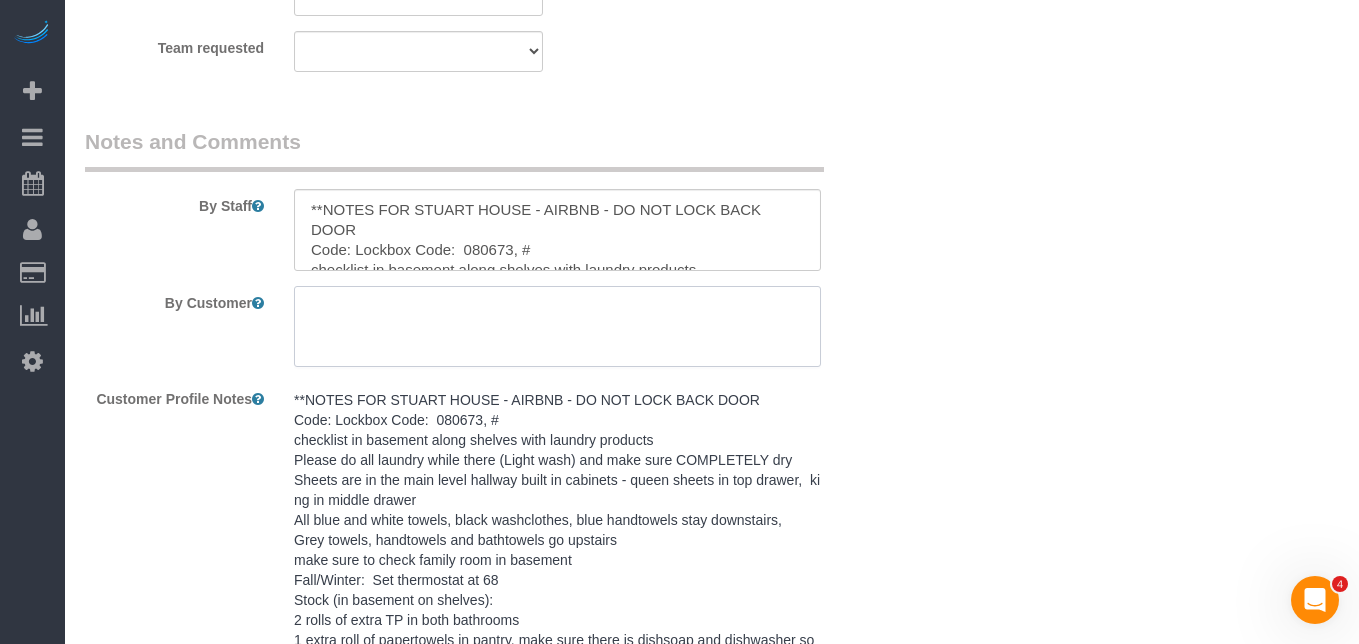 click at bounding box center [557, 327] 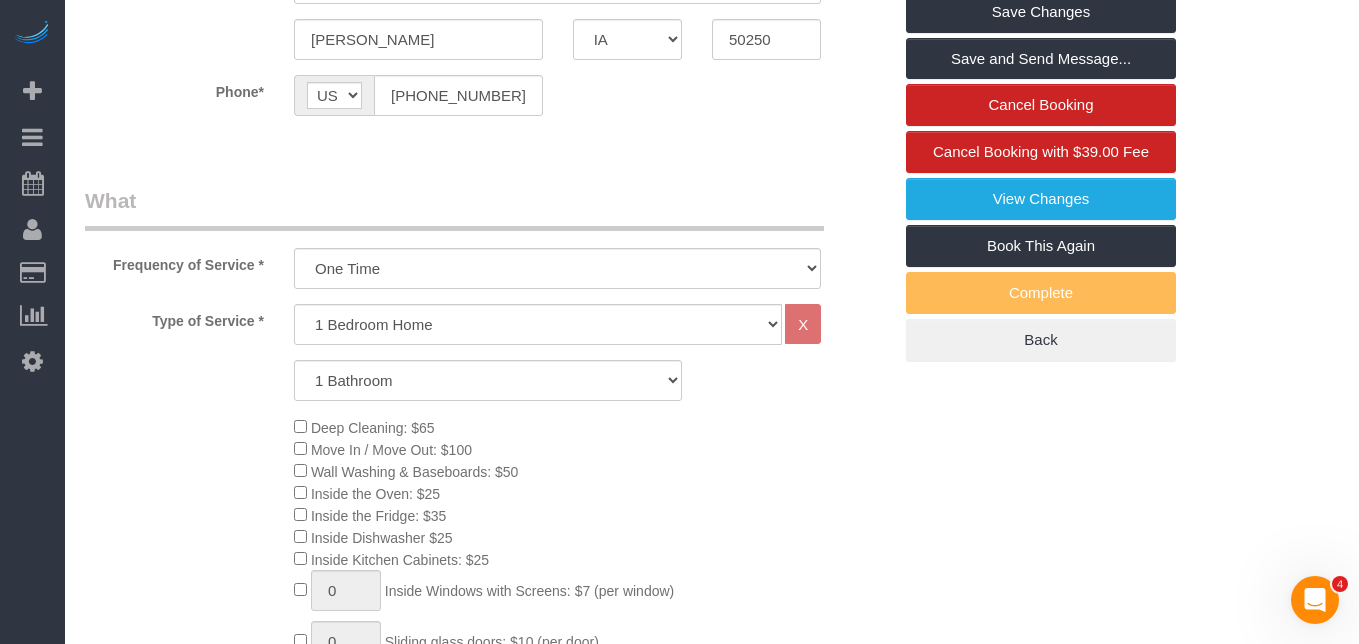scroll, scrollTop: 326, scrollLeft: 0, axis: vertical 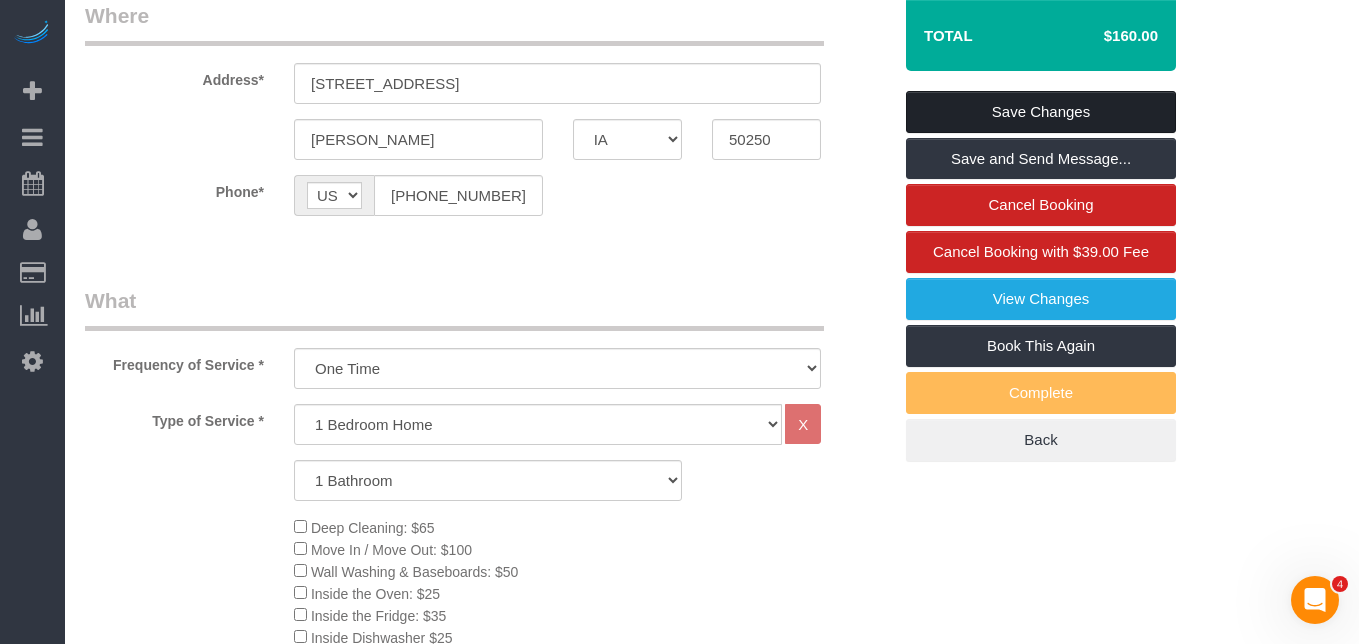 type on "basket of clean sheets and blankets in garage
please drag garbage cans" 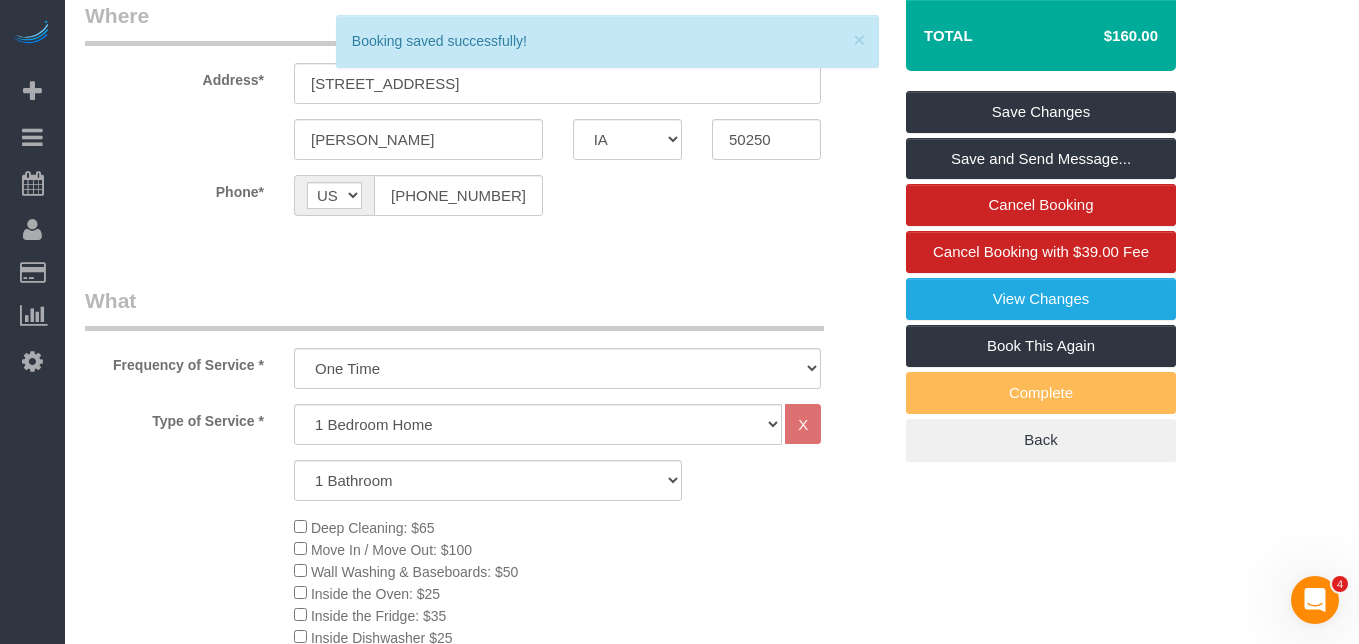scroll, scrollTop: 0, scrollLeft: 0, axis: both 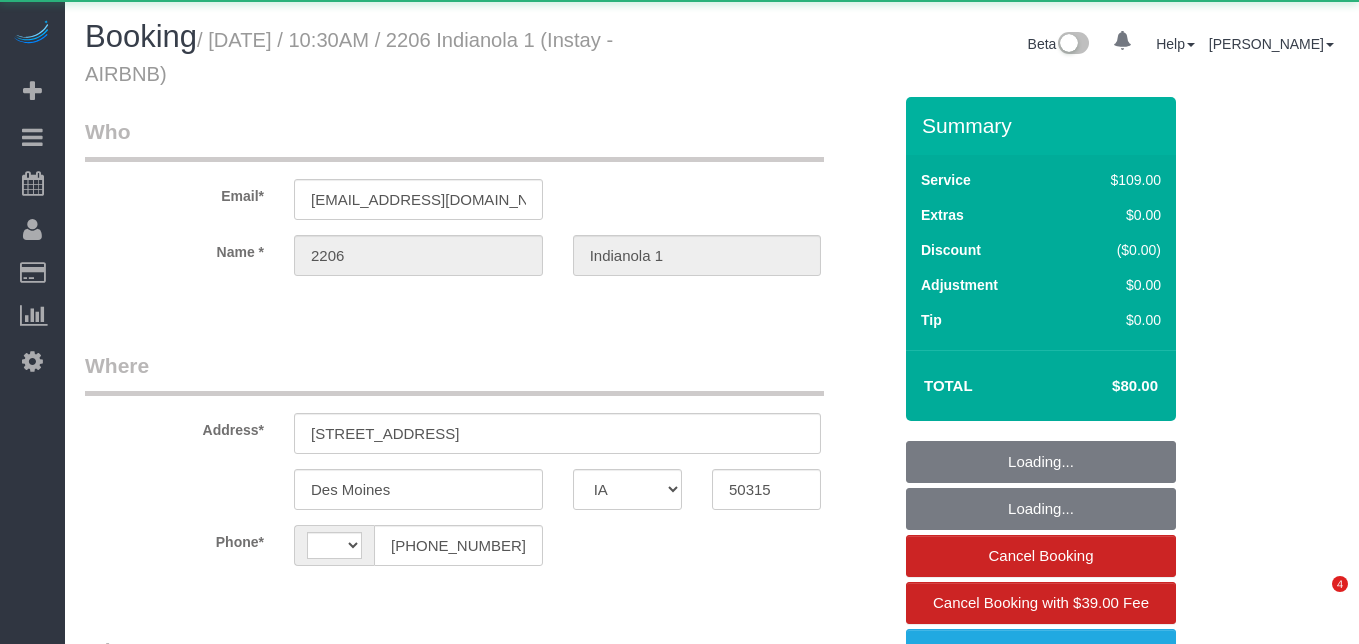 select on "IA" 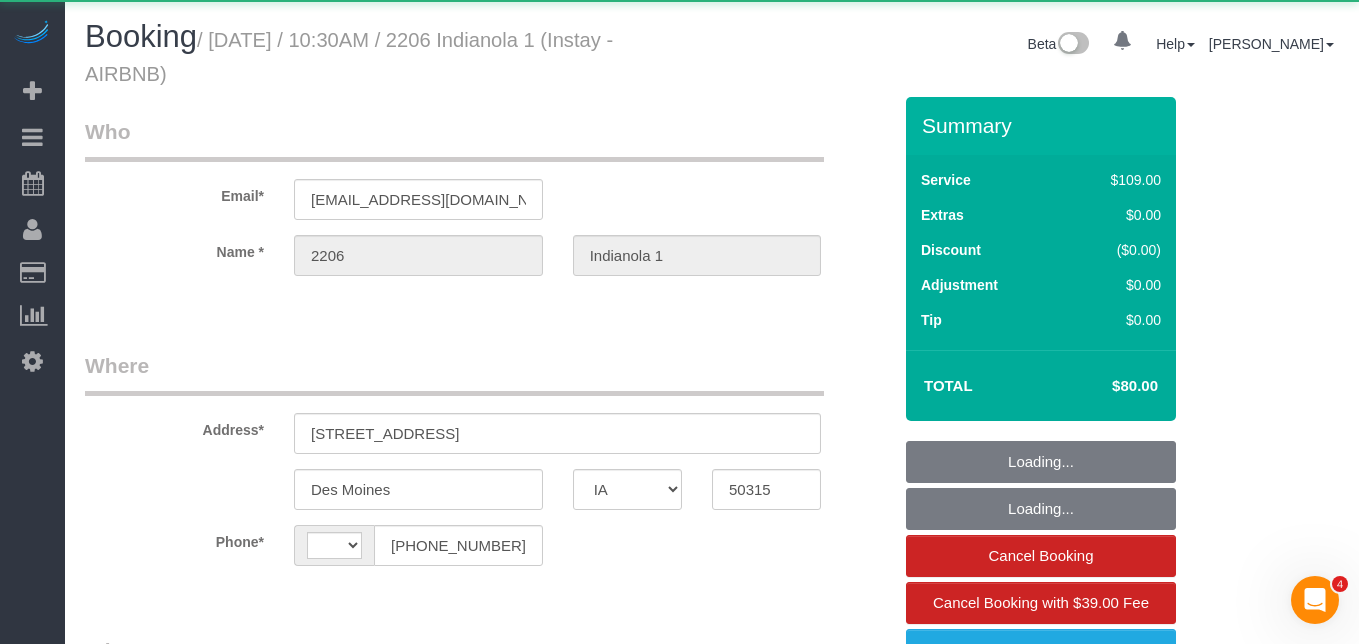 scroll, scrollTop: 0, scrollLeft: 0, axis: both 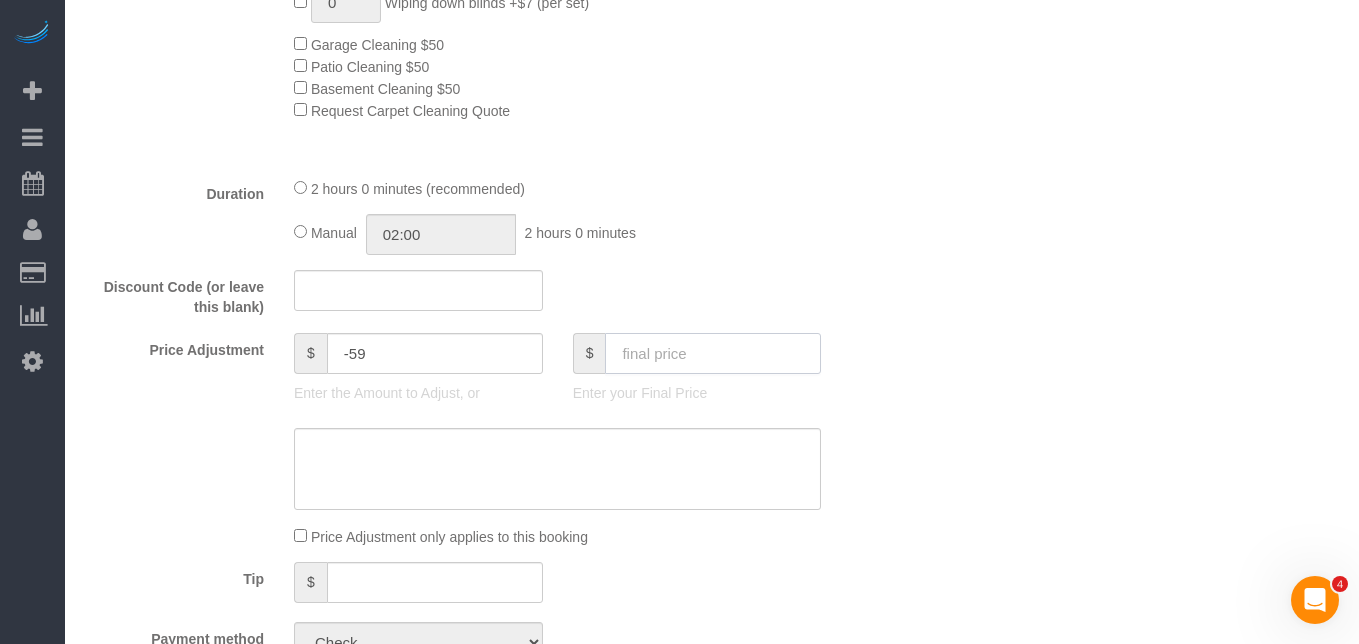 click 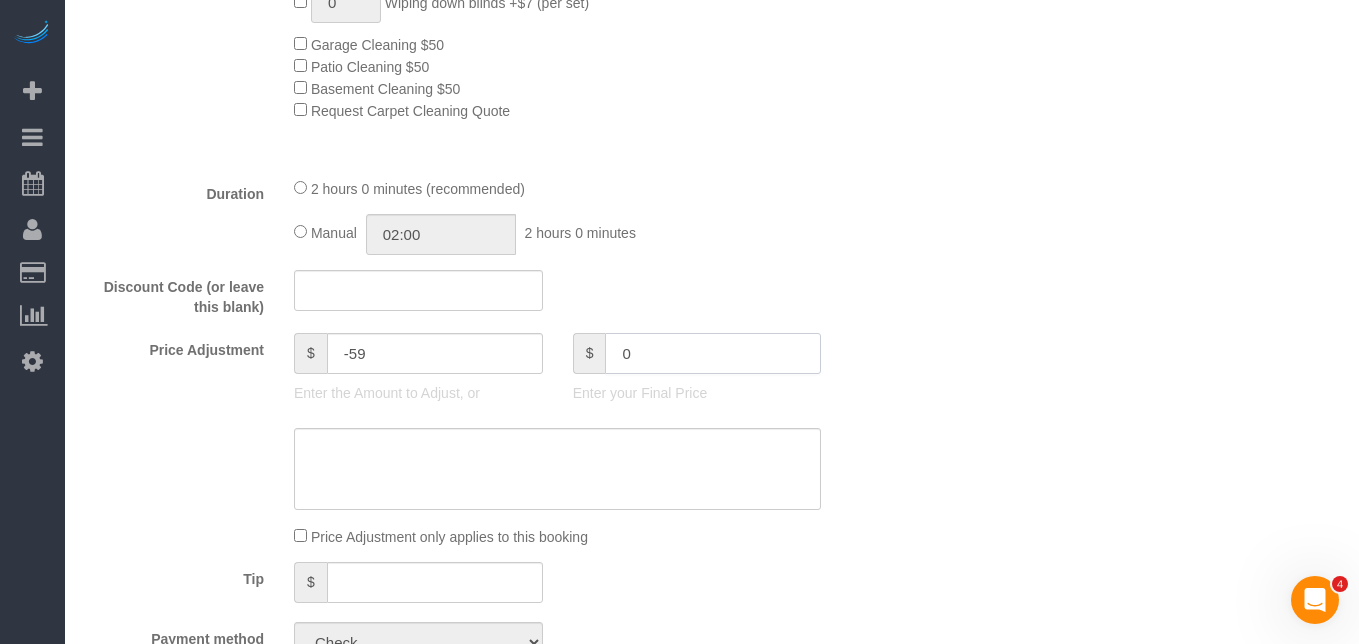 type on "0" 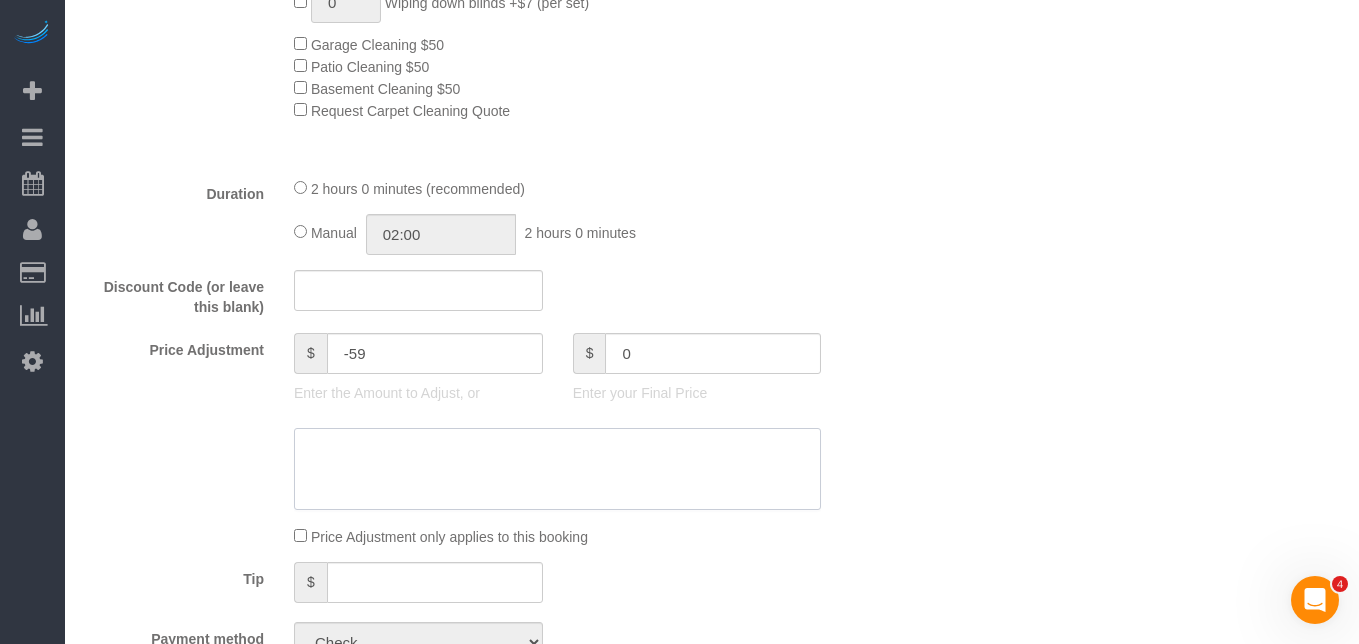 type on "-139" 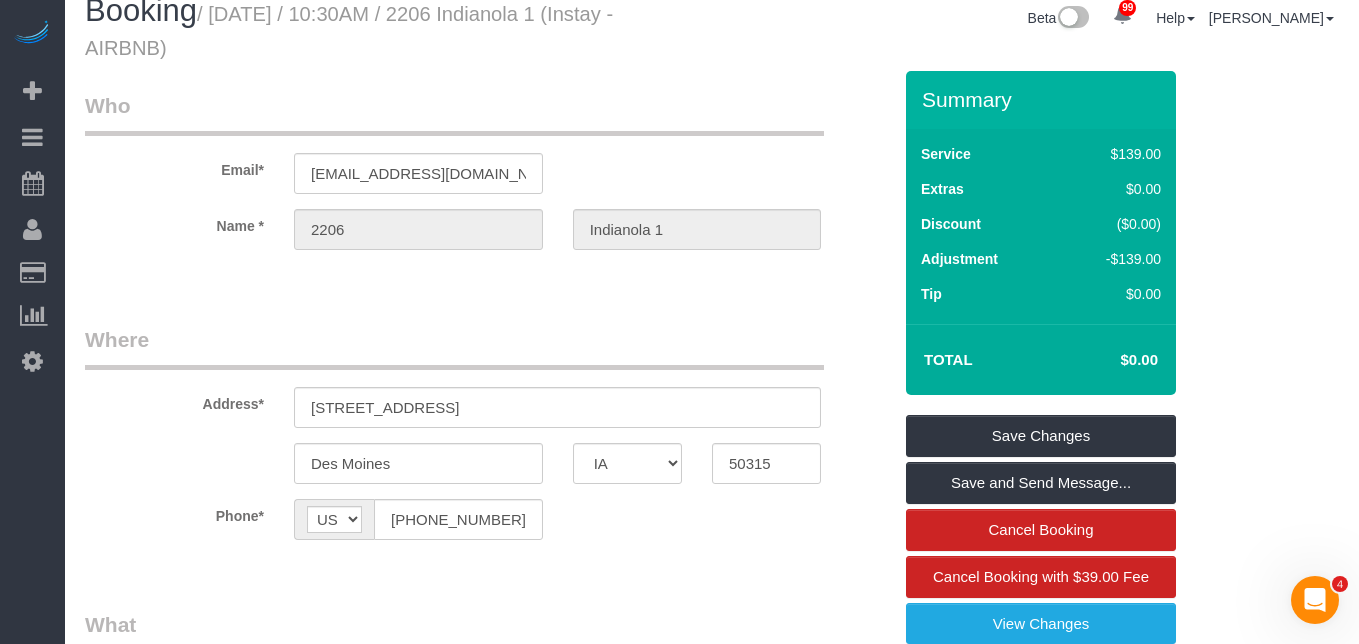 scroll, scrollTop: 0, scrollLeft: 0, axis: both 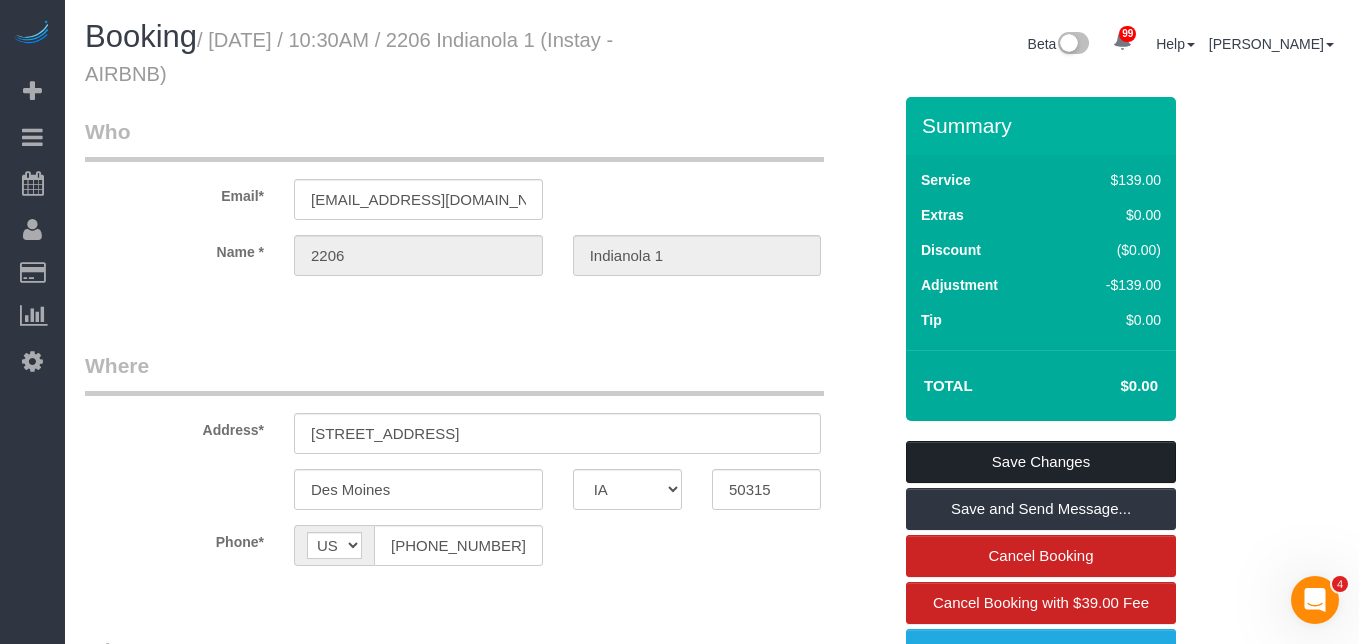 click on "Save Changes" at bounding box center [1041, 462] 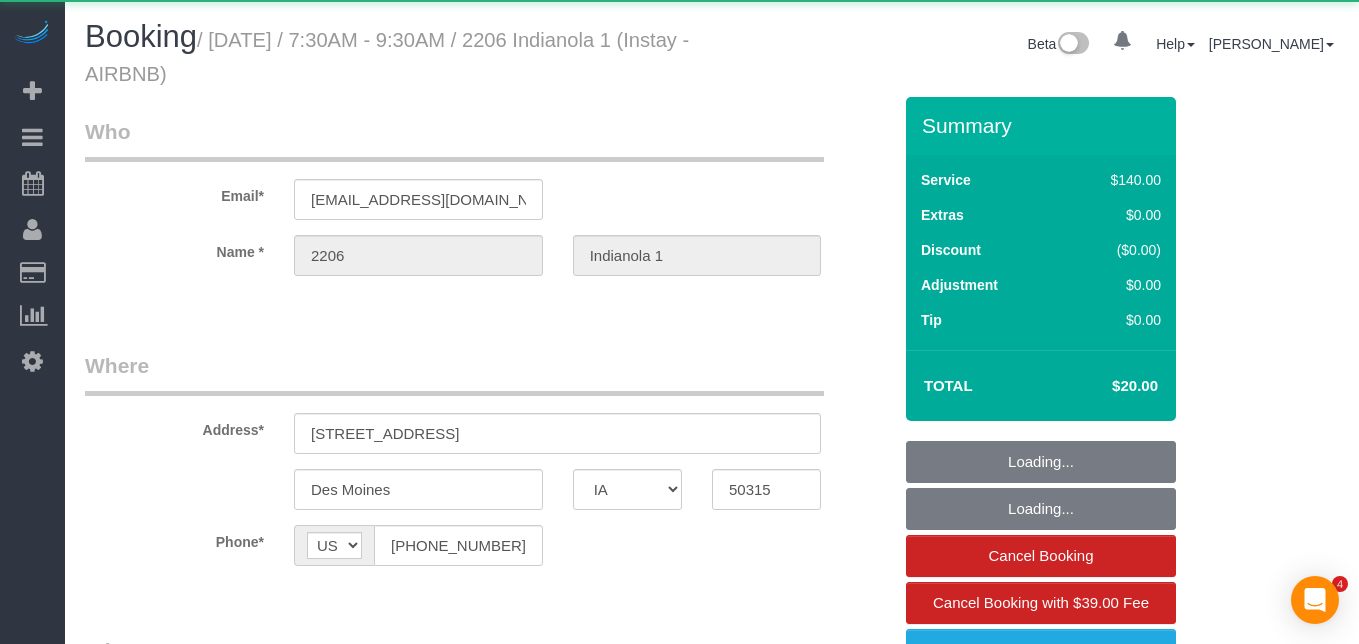 select on "IA" 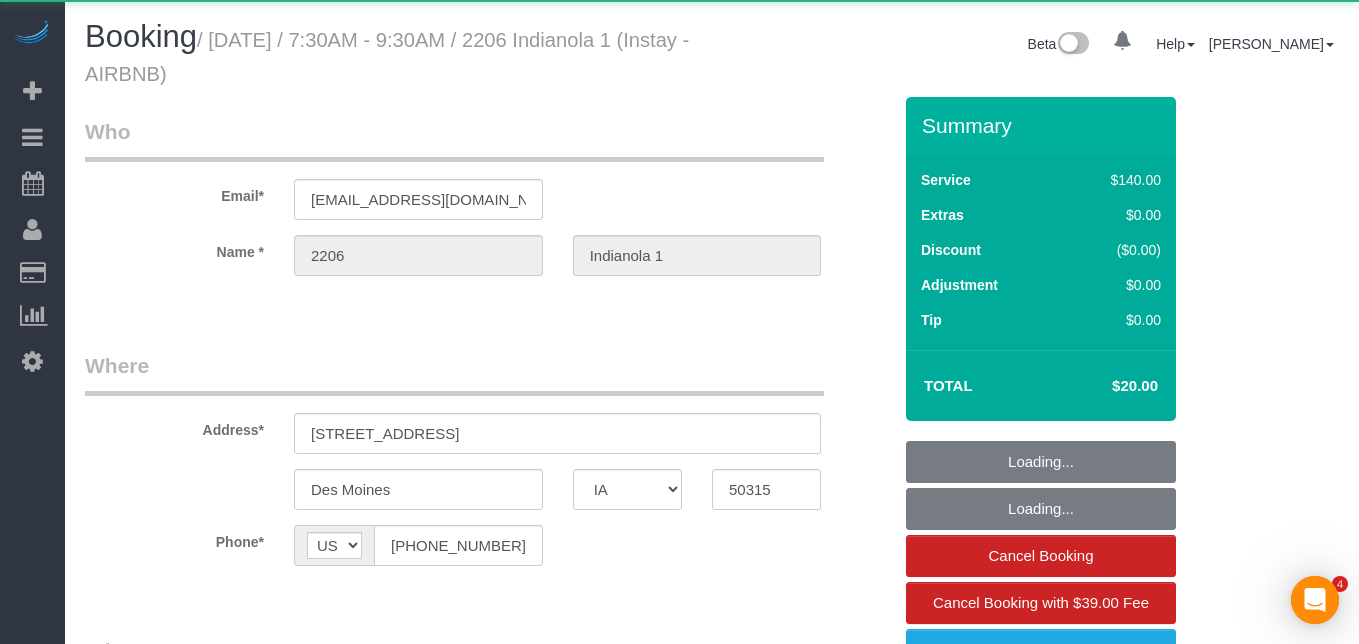 scroll, scrollTop: 0, scrollLeft: 0, axis: both 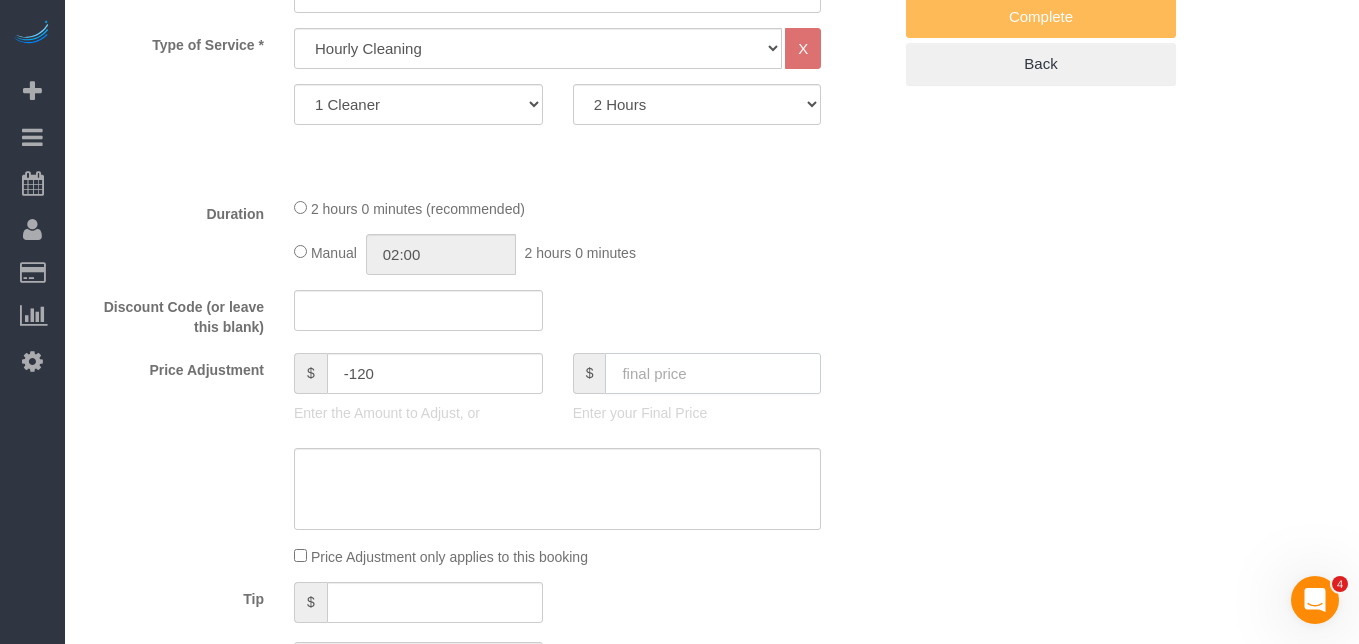 click 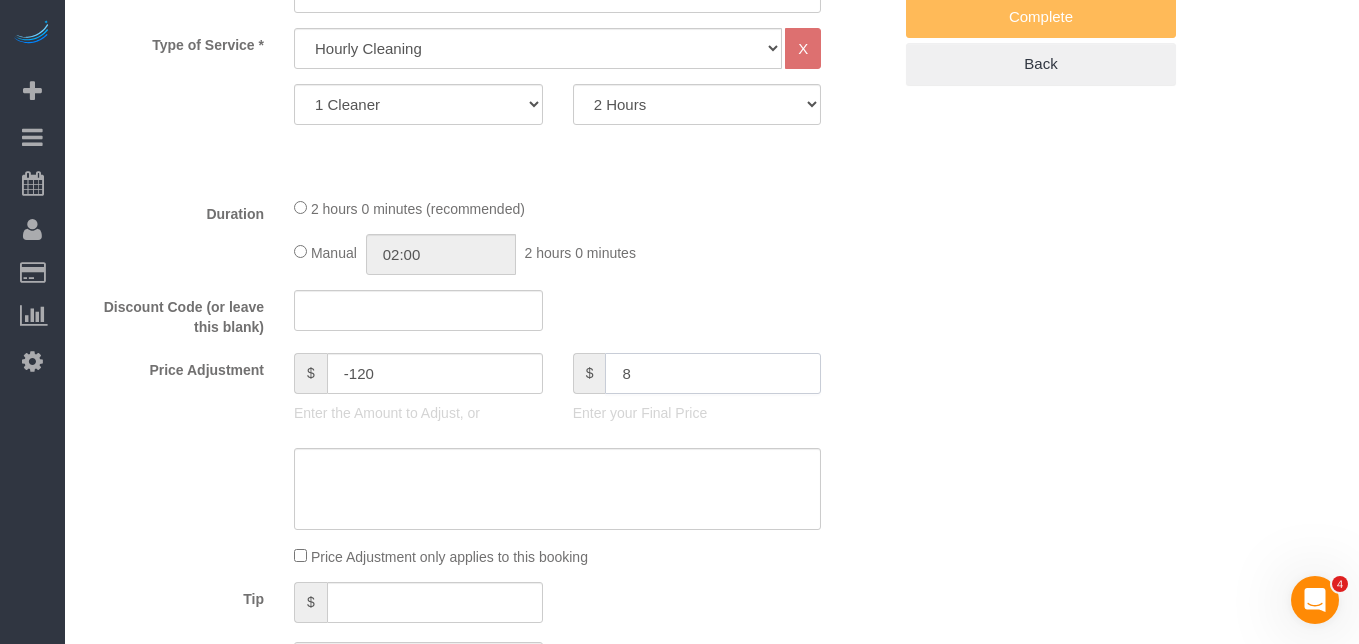 type on "80" 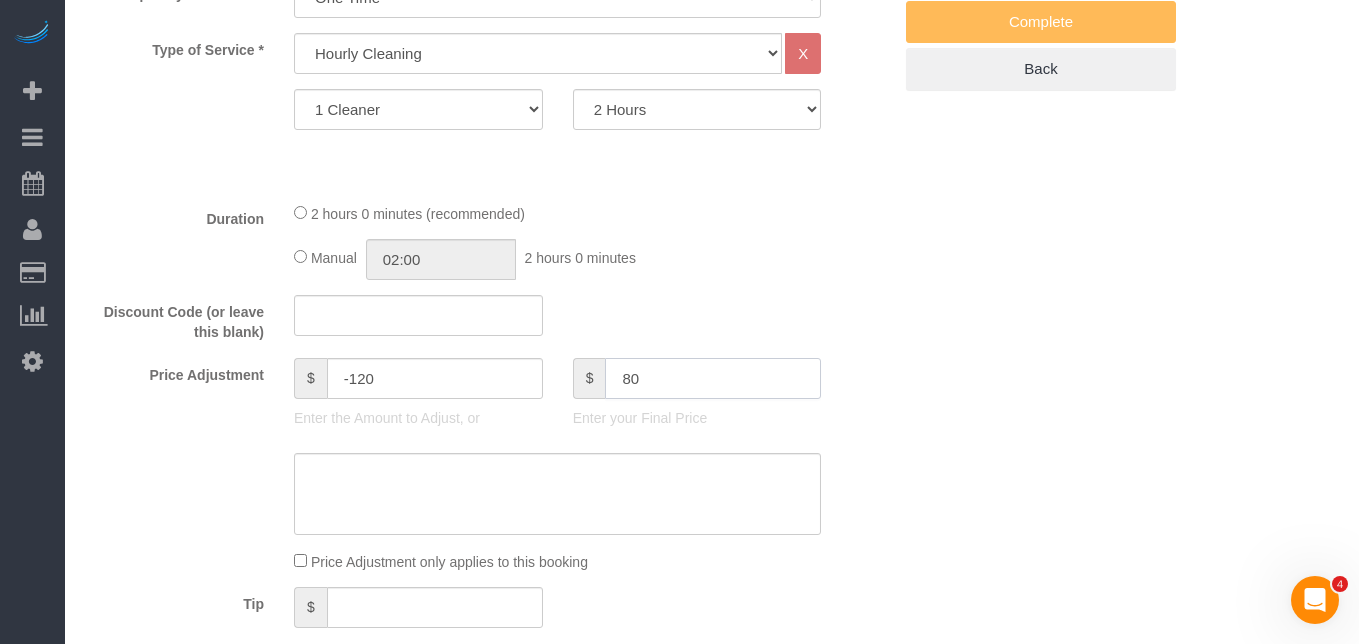 scroll, scrollTop: 149, scrollLeft: 0, axis: vertical 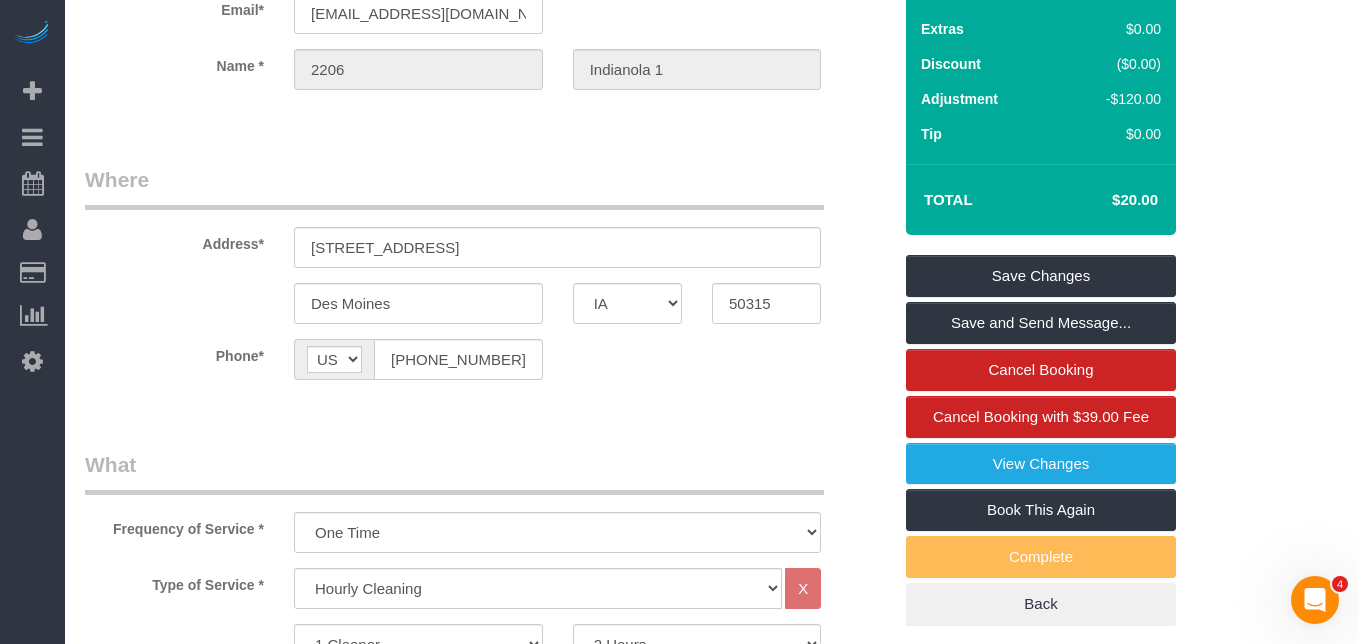 type on "-60" 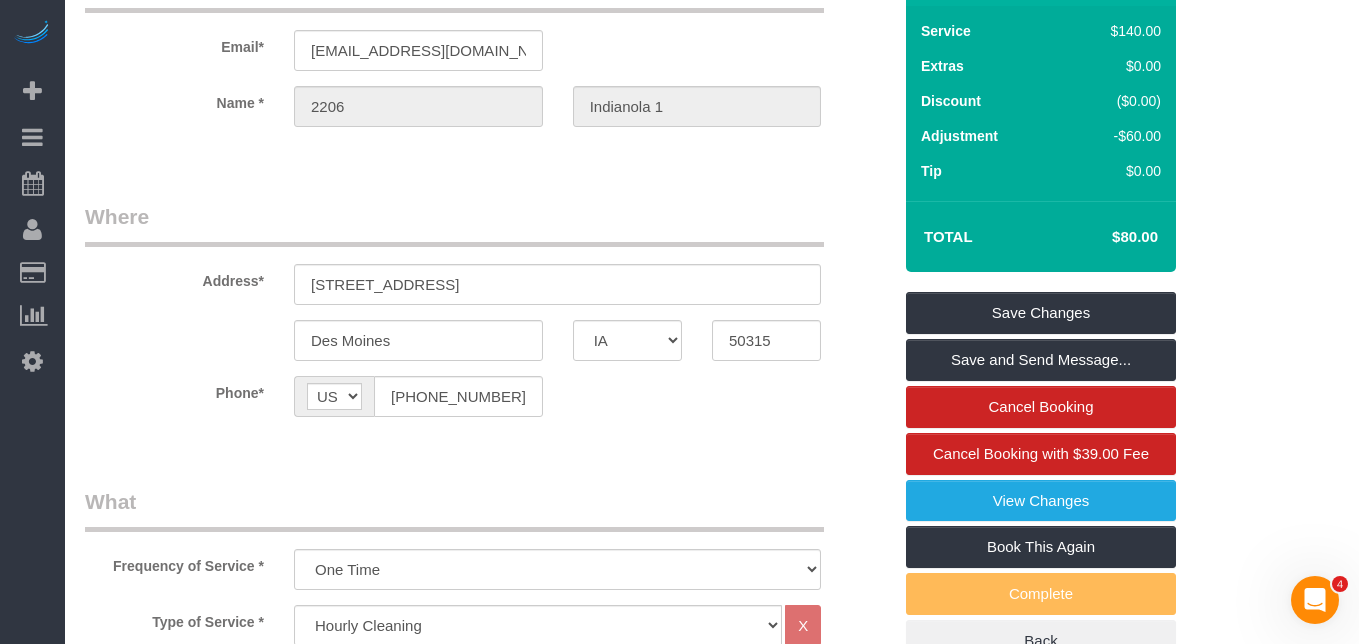 scroll, scrollTop: 0, scrollLeft: 0, axis: both 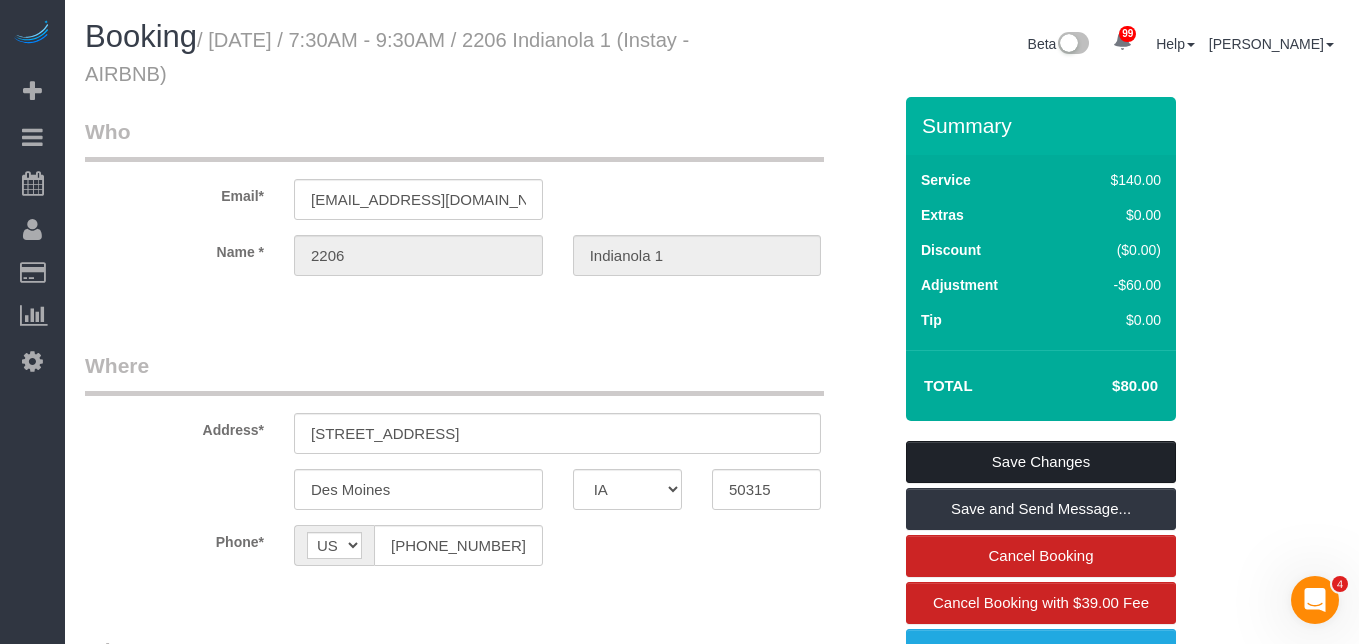 click on "Save Changes" at bounding box center (1041, 462) 